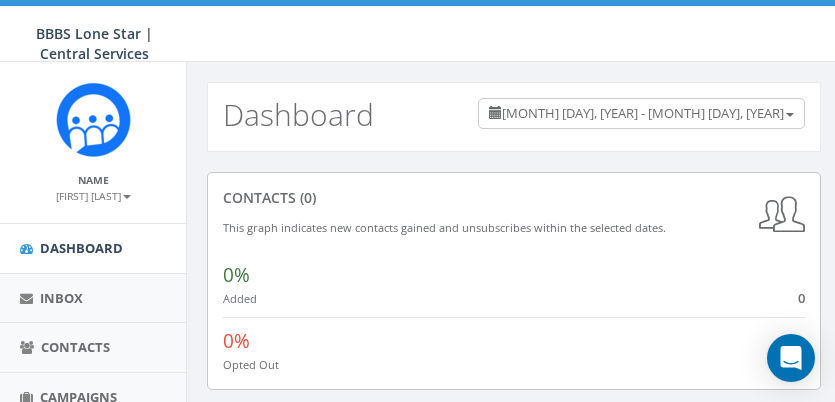 scroll, scrollTop: 0, scrollLeft: 0, axis: both 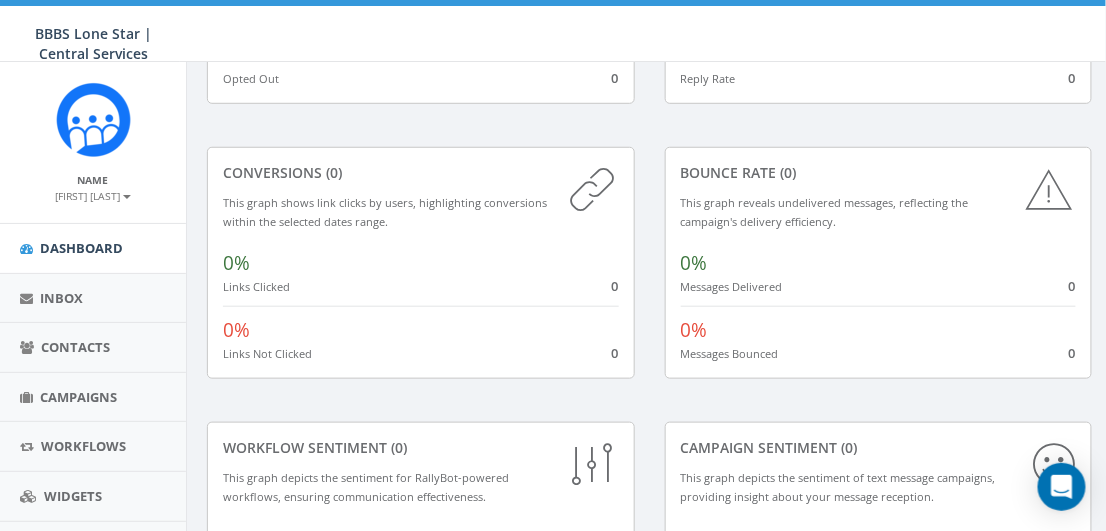 click on "[FIRST]  [LAST]" at bounding box center [93, 196] 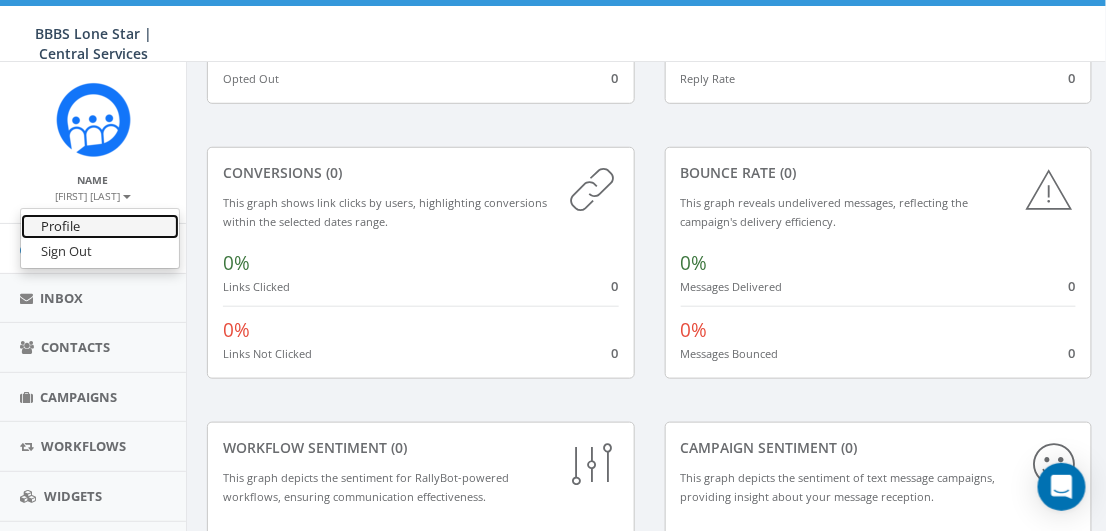 click on "Profile" at bounding box center (100, 226) 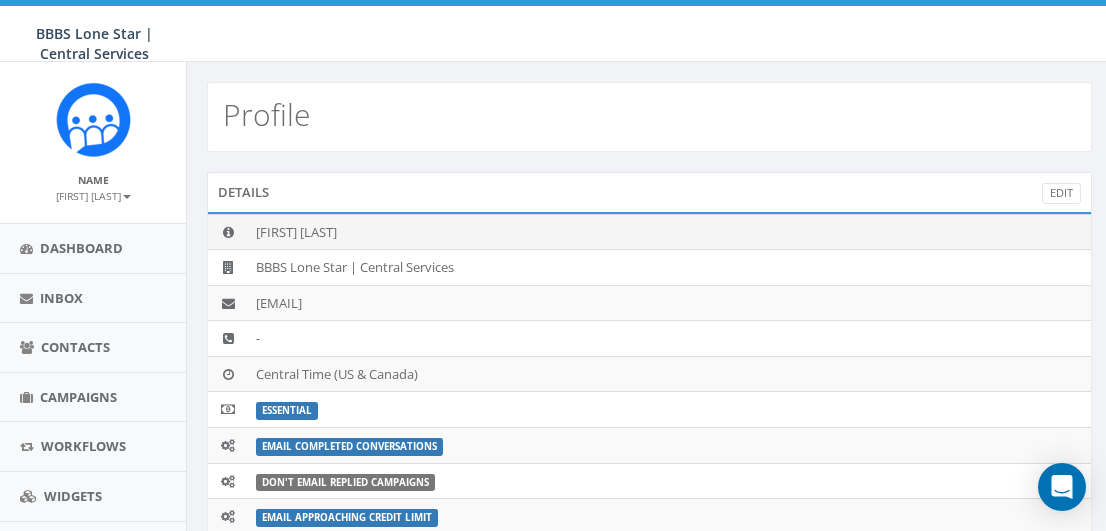 scroll, scrollTop: 0, scrollLeft: 0, axis: both 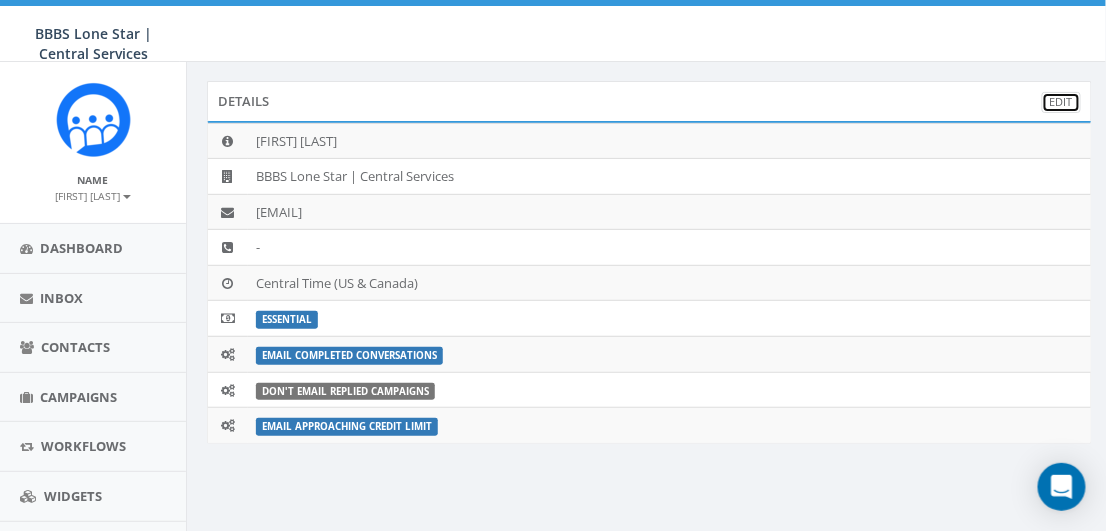 click on "Edit" at bounding box center (1061, 102) 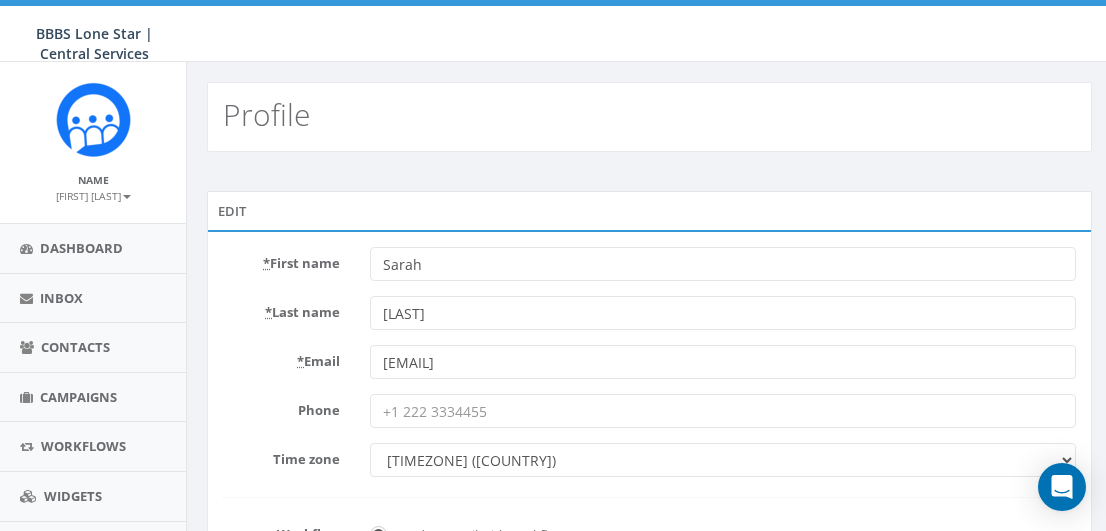 scroll, scrollTop: 0, scrollLeft: 0, axis: both 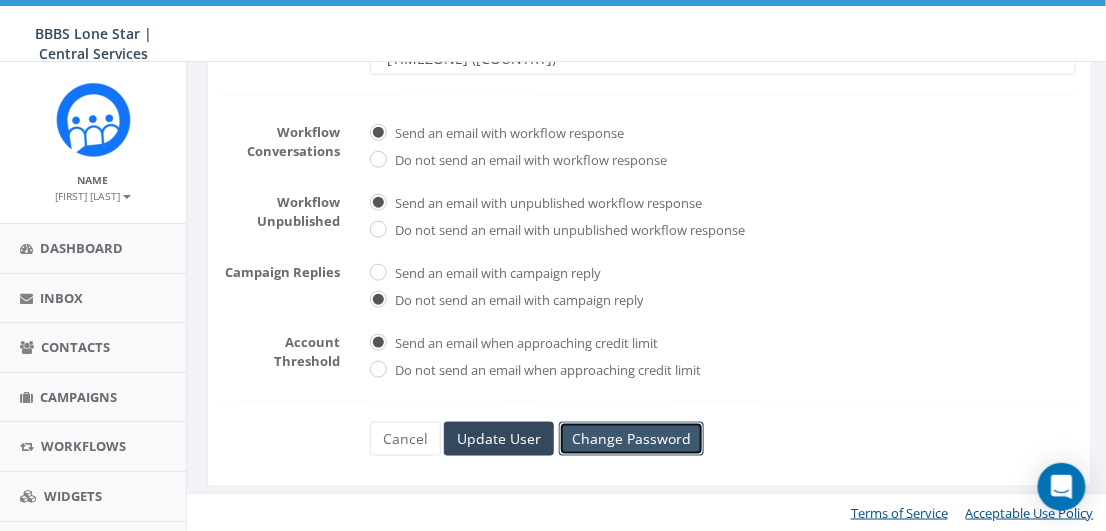 click on "Change Password" at bounding box center (631, 439) 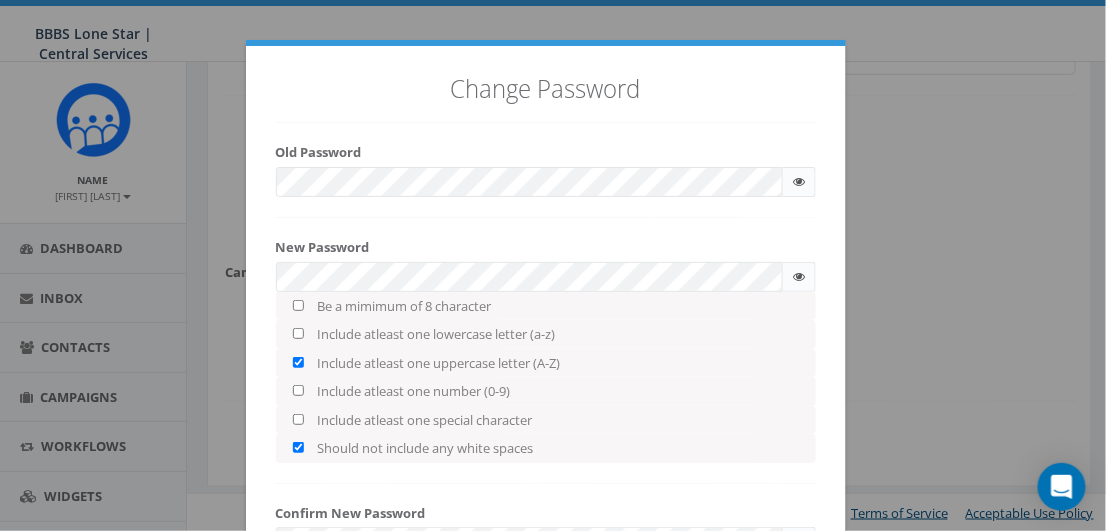 checkbox on "true" 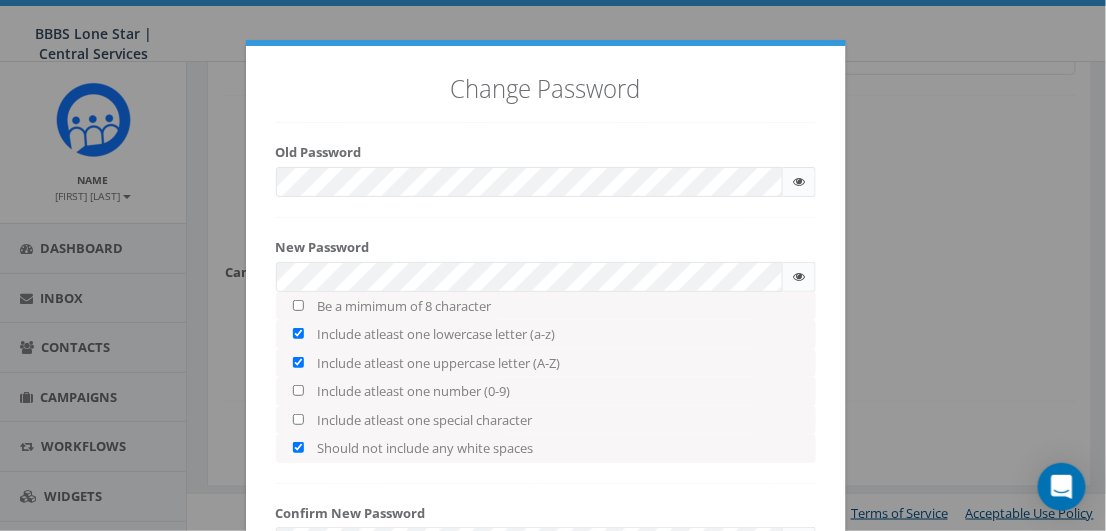 checkbox on "true" 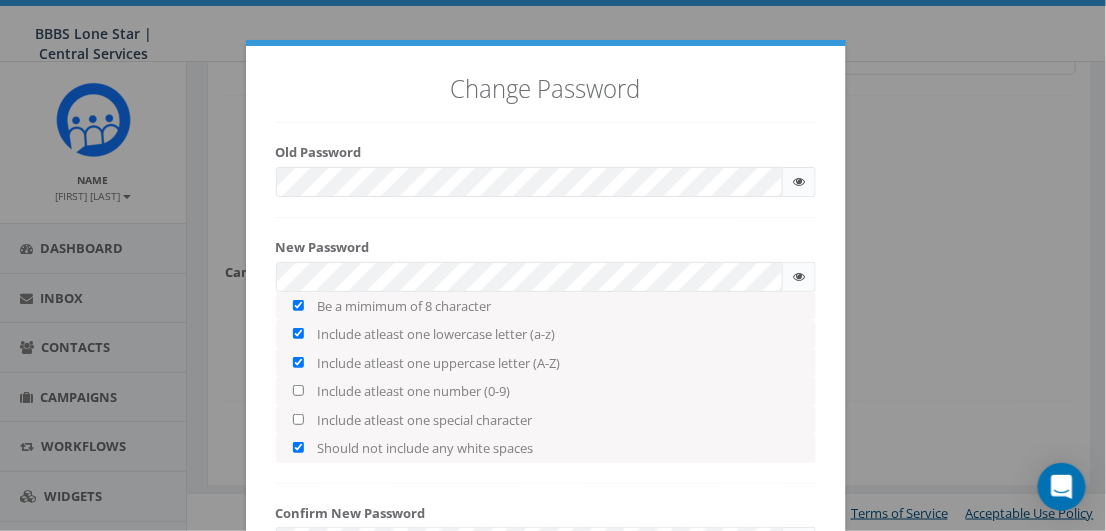 checkbox on "true" 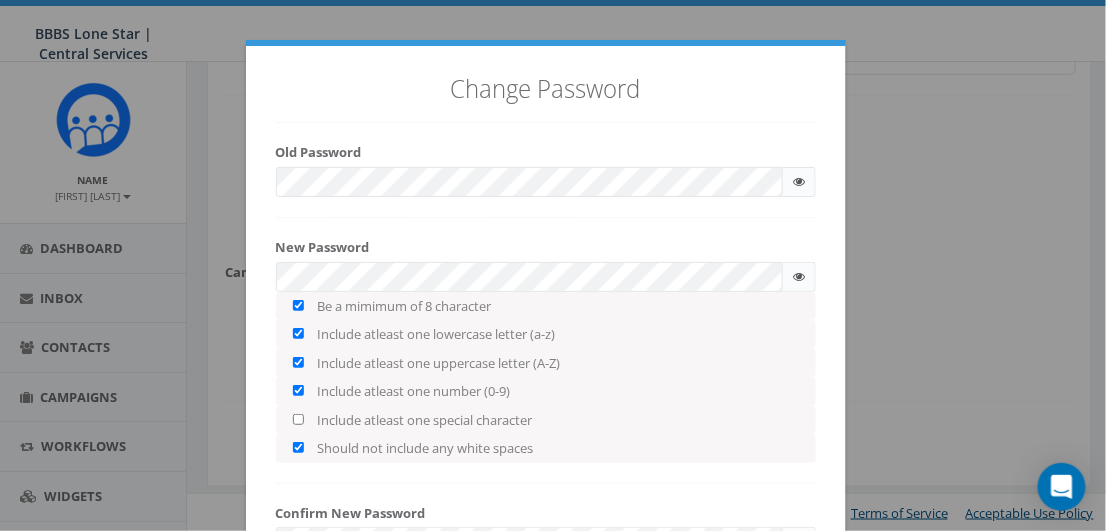 checkbox on "true" 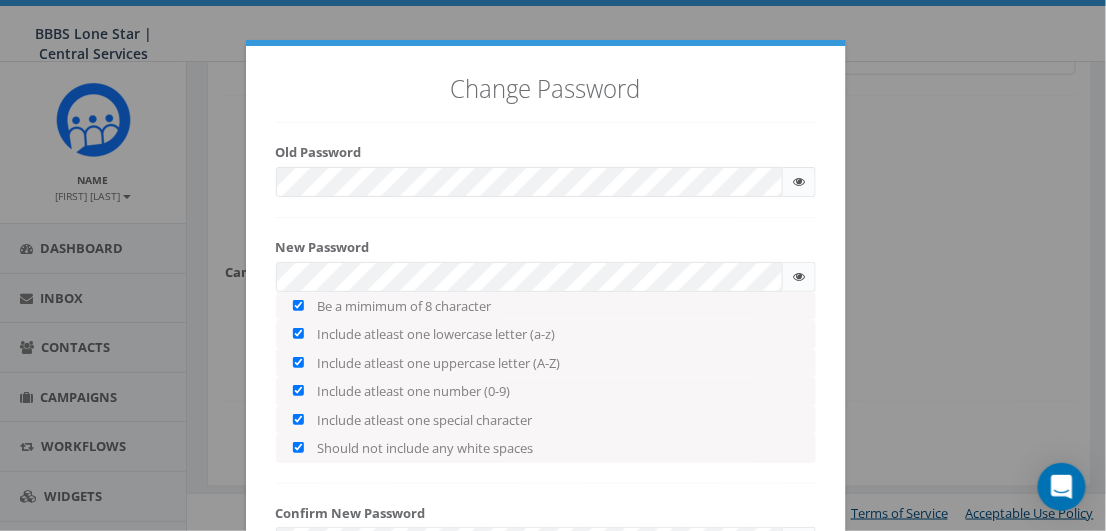 checkbox on "true" 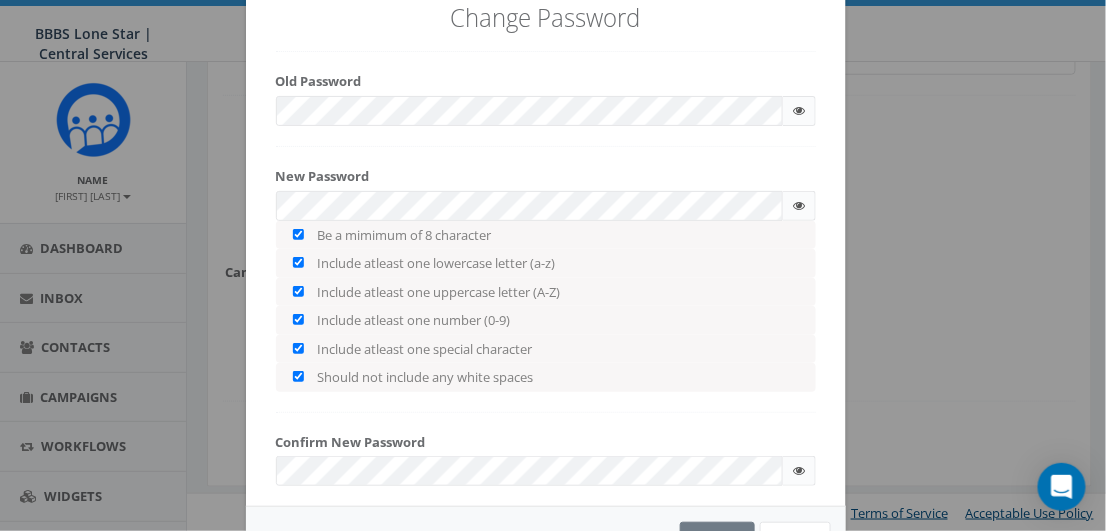 scroll, scrollTop: 137, scrollLeft: 0, axis: vertical 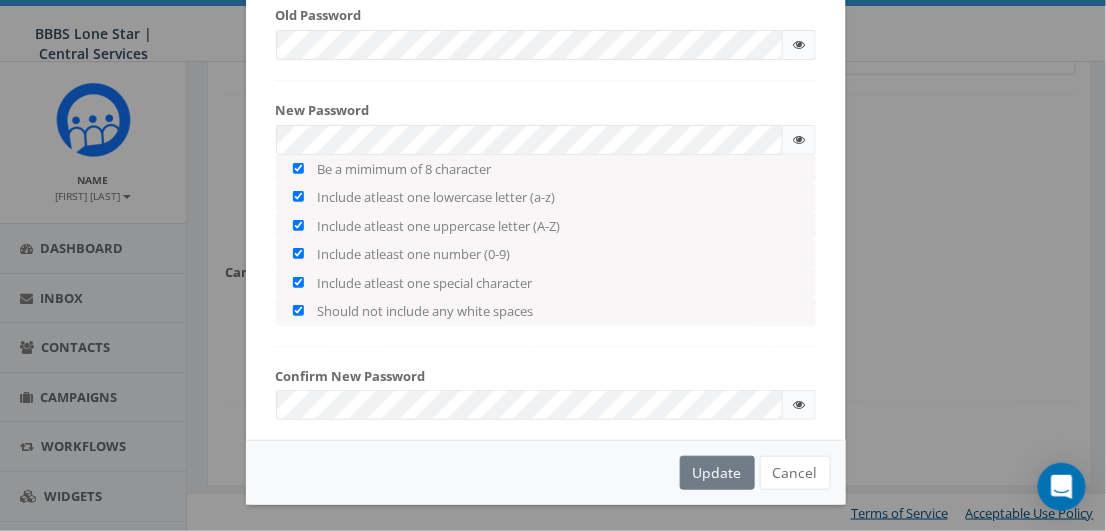 click at bounding box center [799, 140] 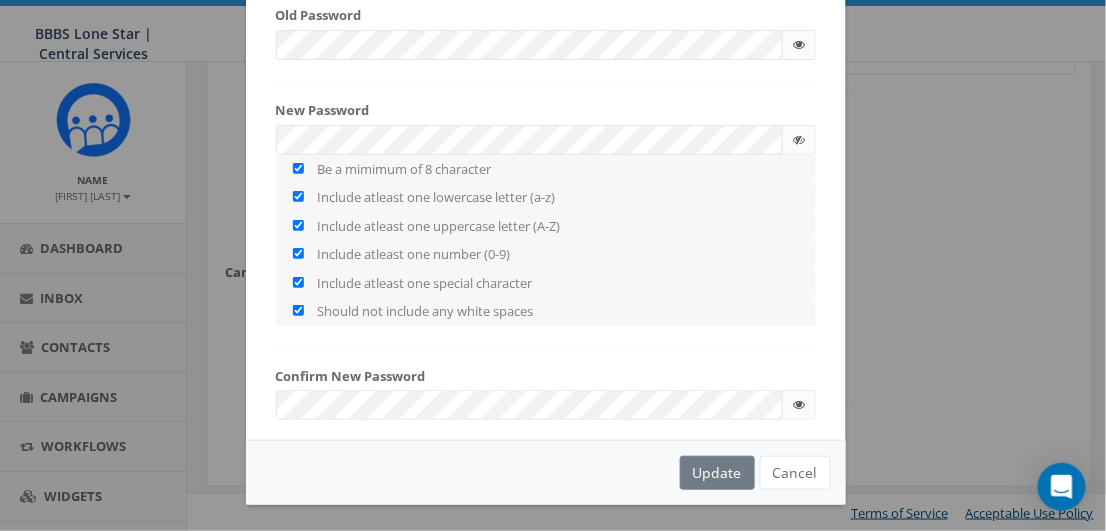 click at bounding box center (799, 140) 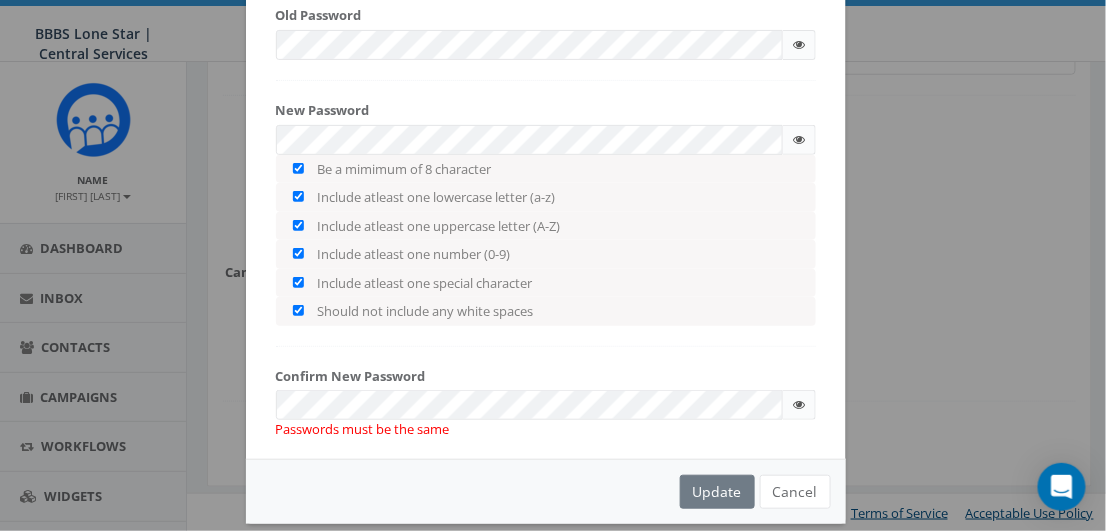 click at bounding box center [799, 405] 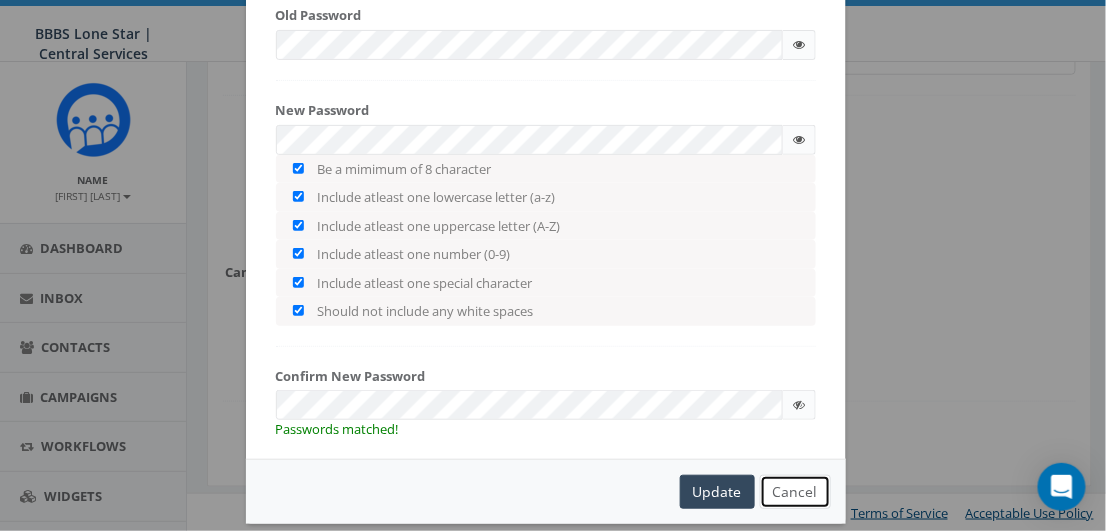 type 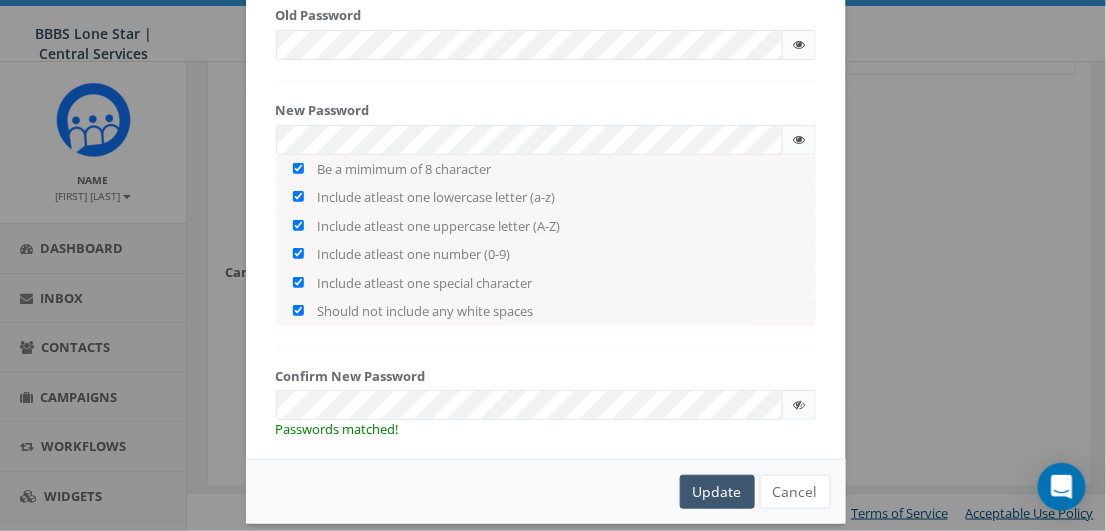 click on "Update" at bounding box center (717, 492) 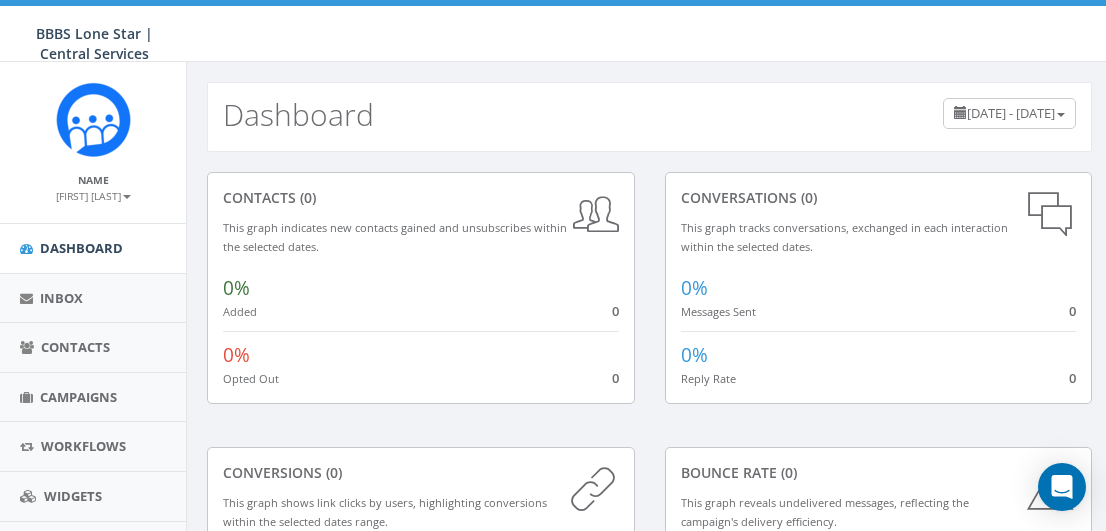 scroll, scrollTop: 0, scrollLeft: 0, axis: both 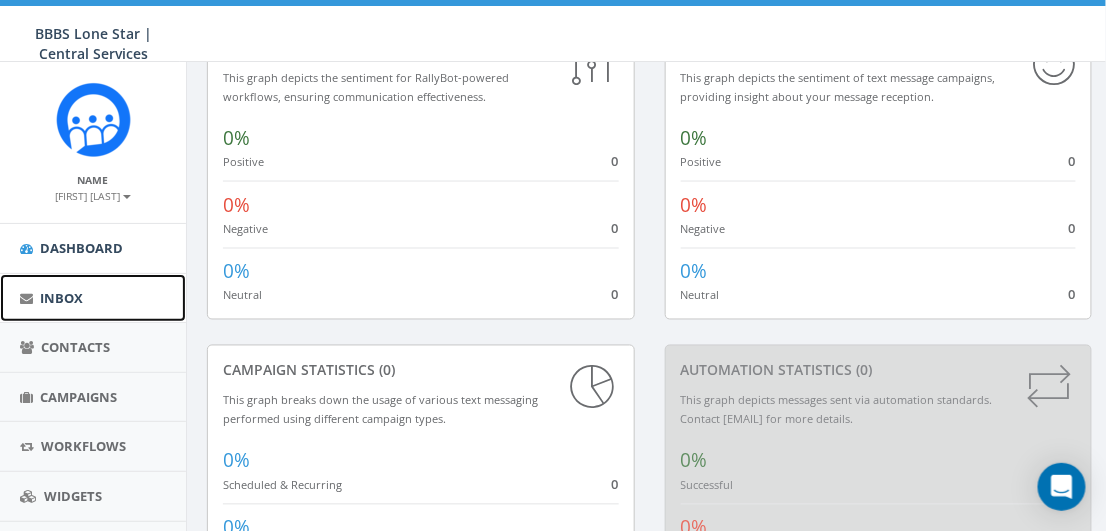click on "Inbox" at bounding box center [61, 298] 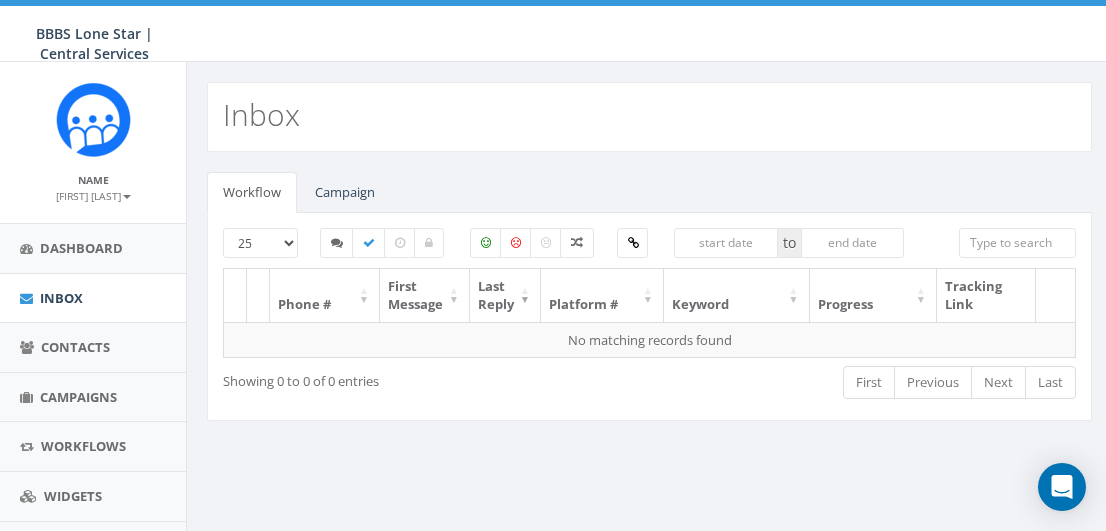 scroll, scrollTop: 0, scrollLeft: 0, axis: both 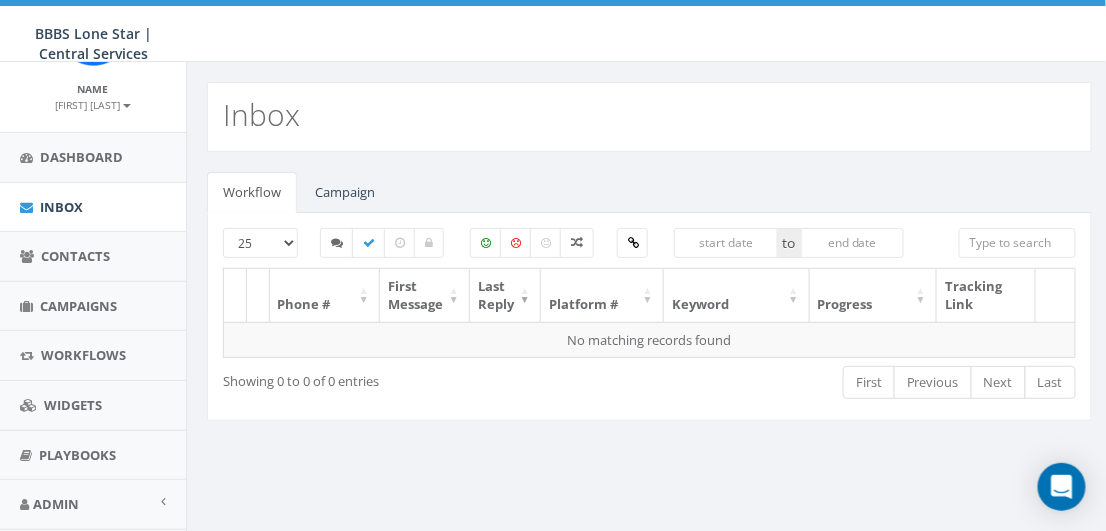 click on "[FIRST] [LAST]" at bounding box center (93, 105) 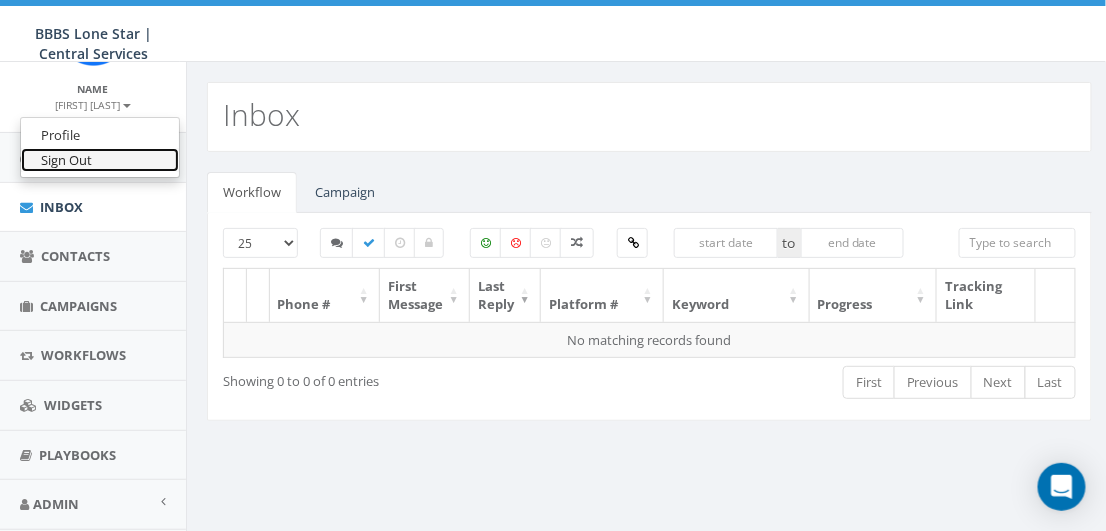 click on "Sign Out" at bounding box center (100, 160) 